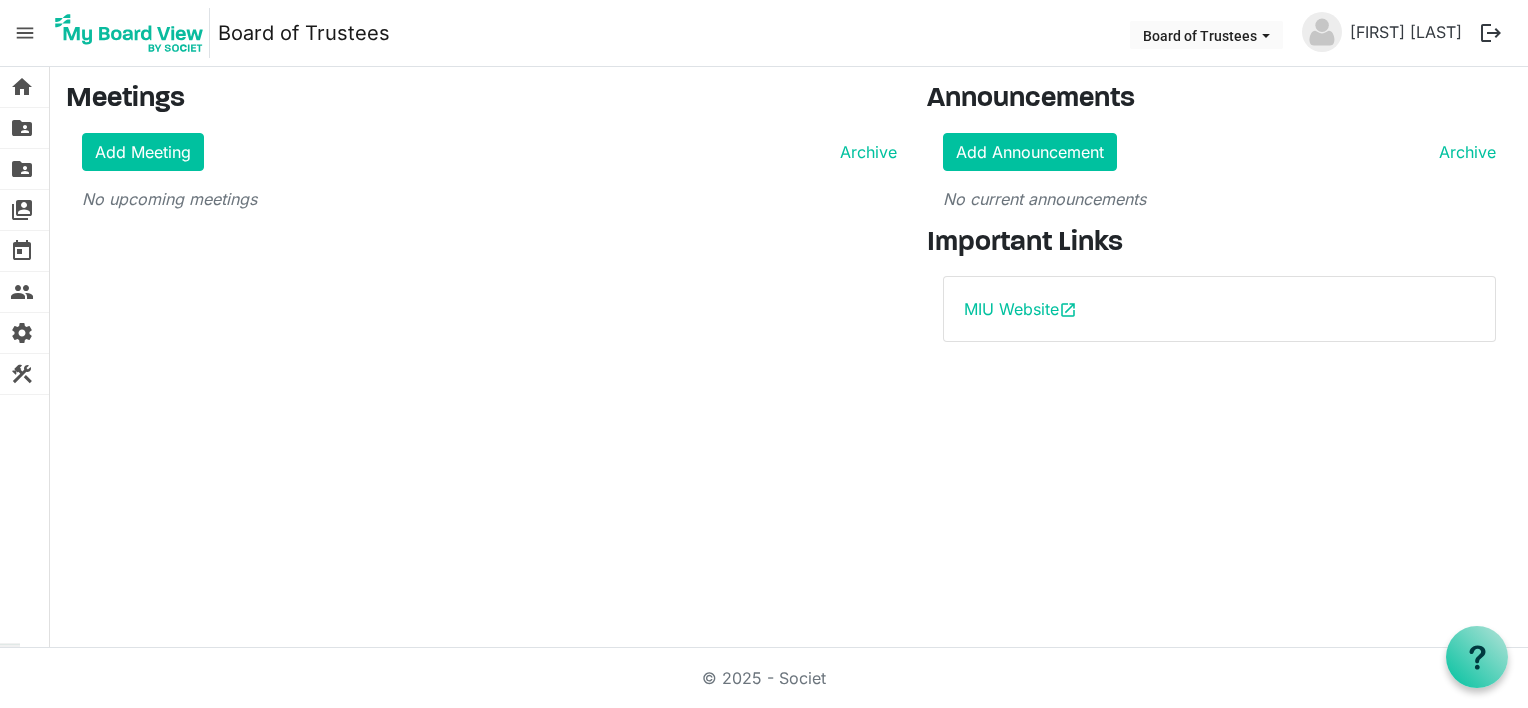 scroll, scrollTop: 0, scrollLeft: 0, axis: both 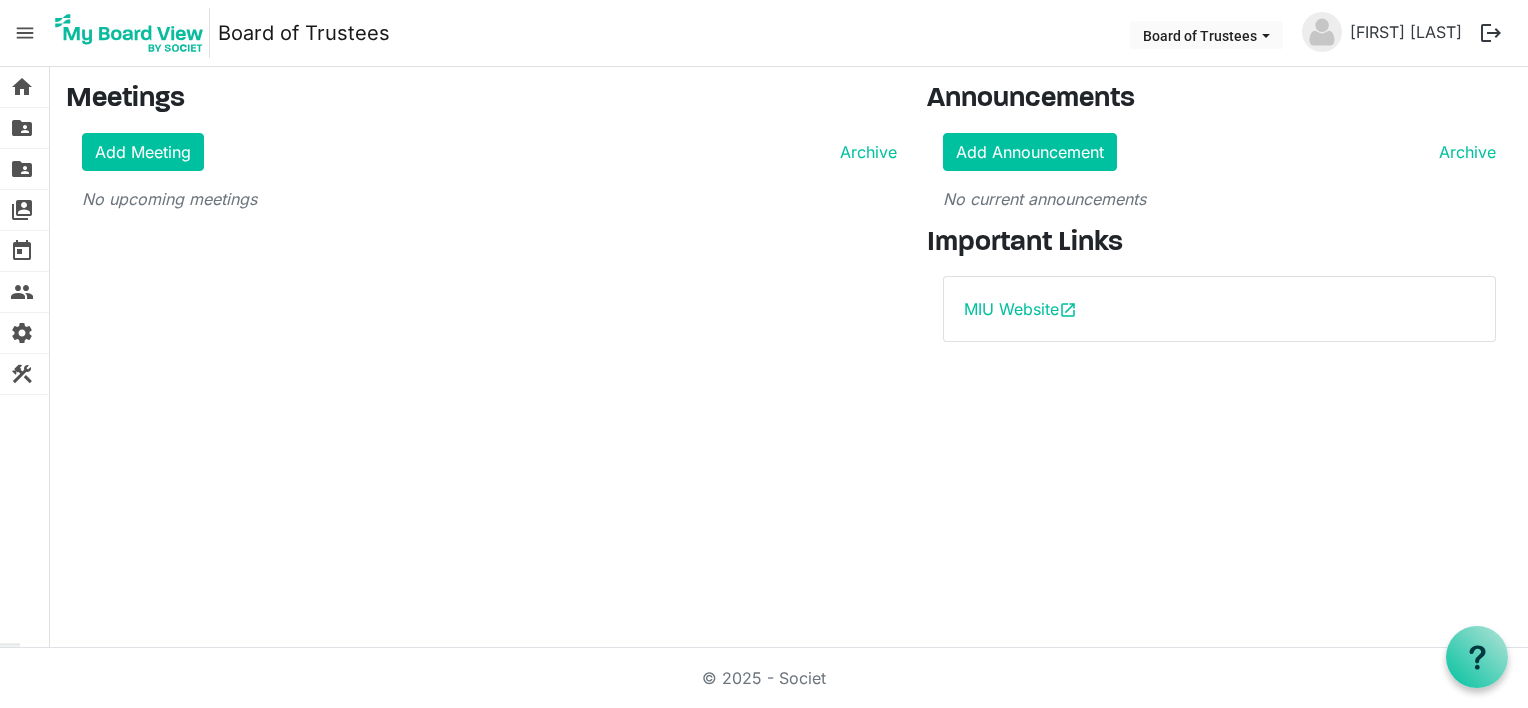 click on "menu" at bounding box center (25, 33) 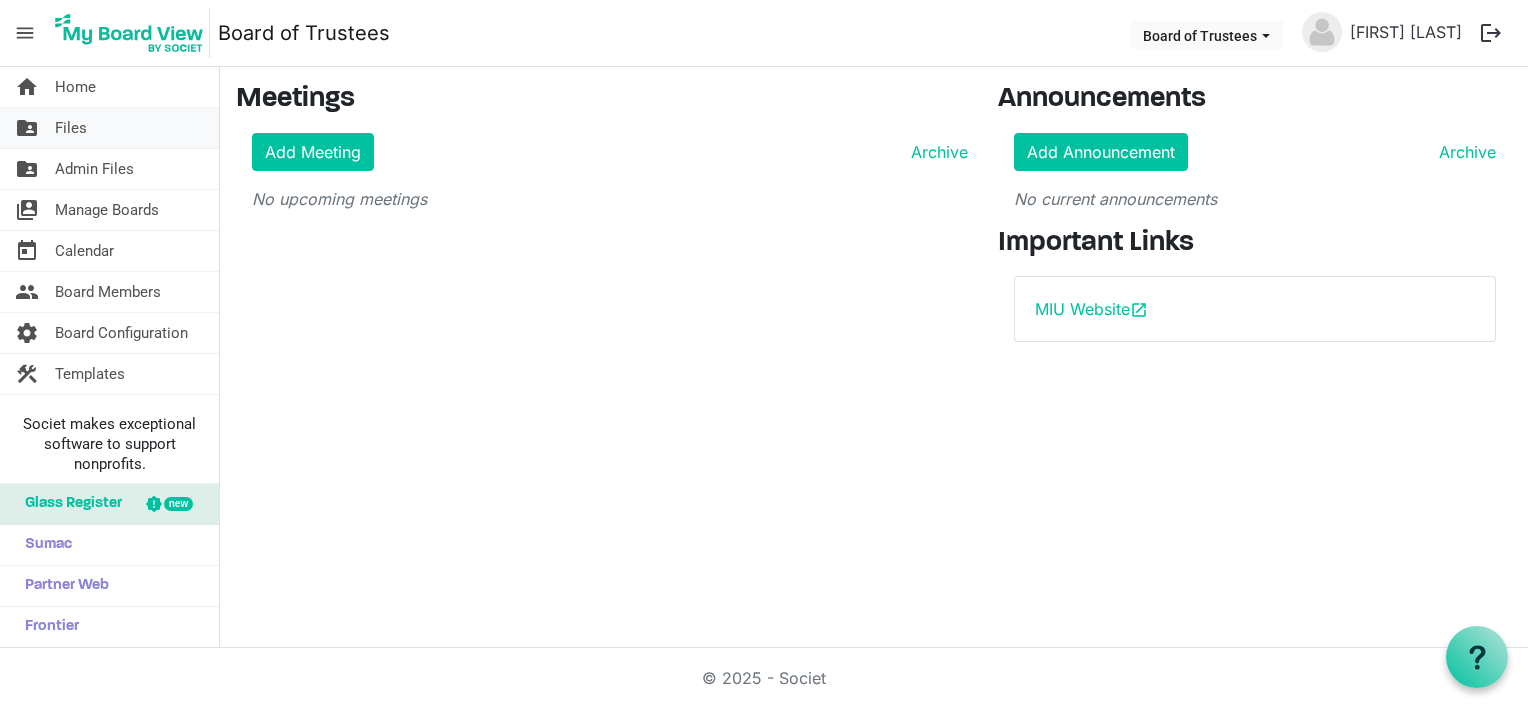 click on "Files" at bounding box center [71, 128] 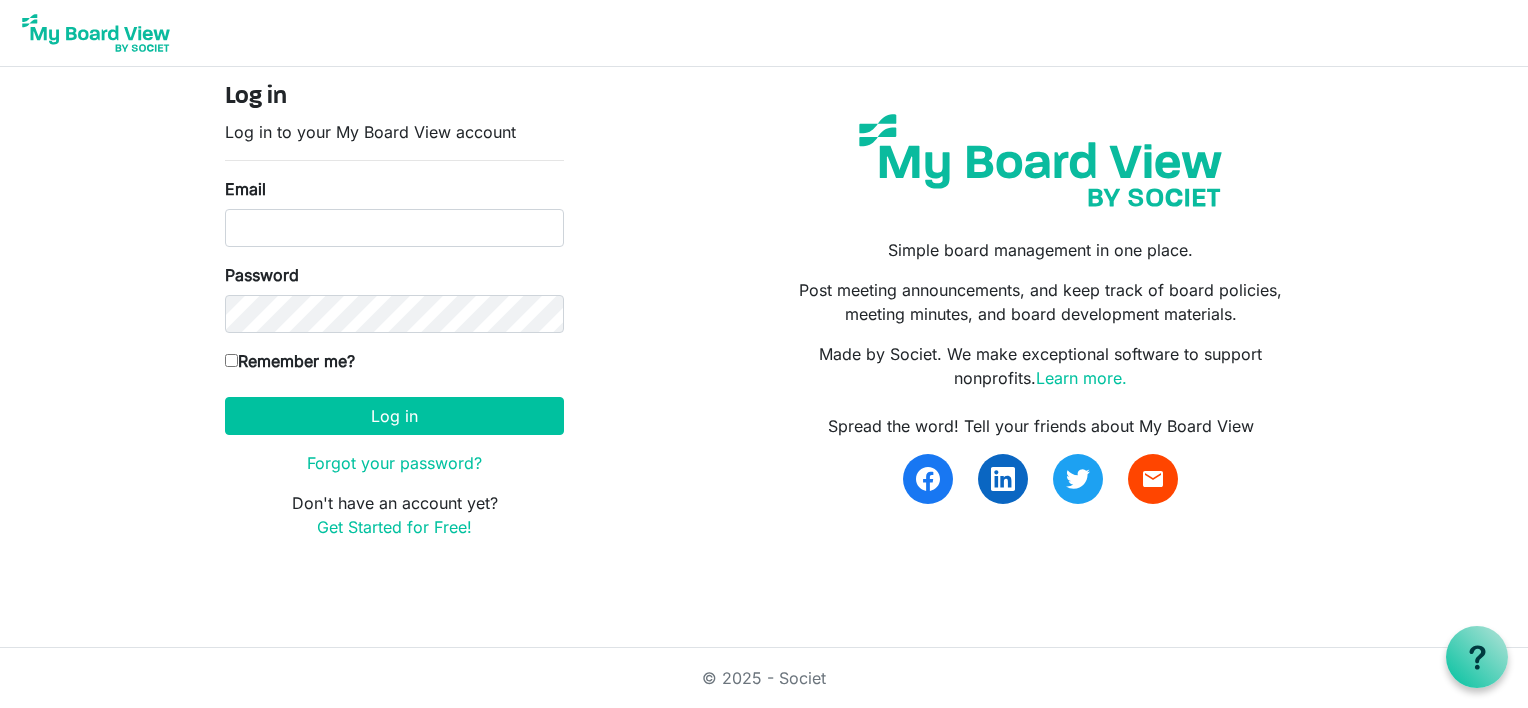scroll, scrollTop: 0, scrollLeft: 0, axis: both 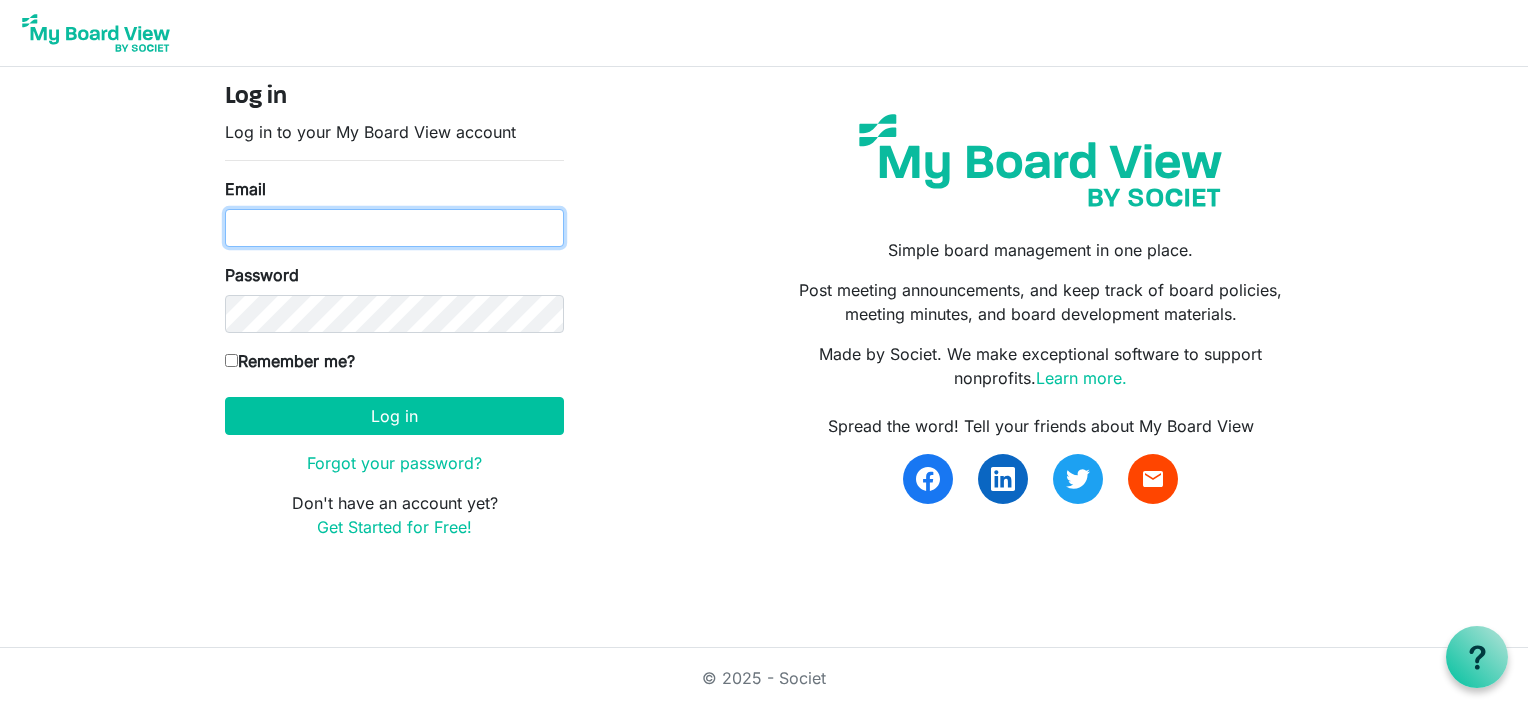 click on "Email" at bounding box center (394, 228) 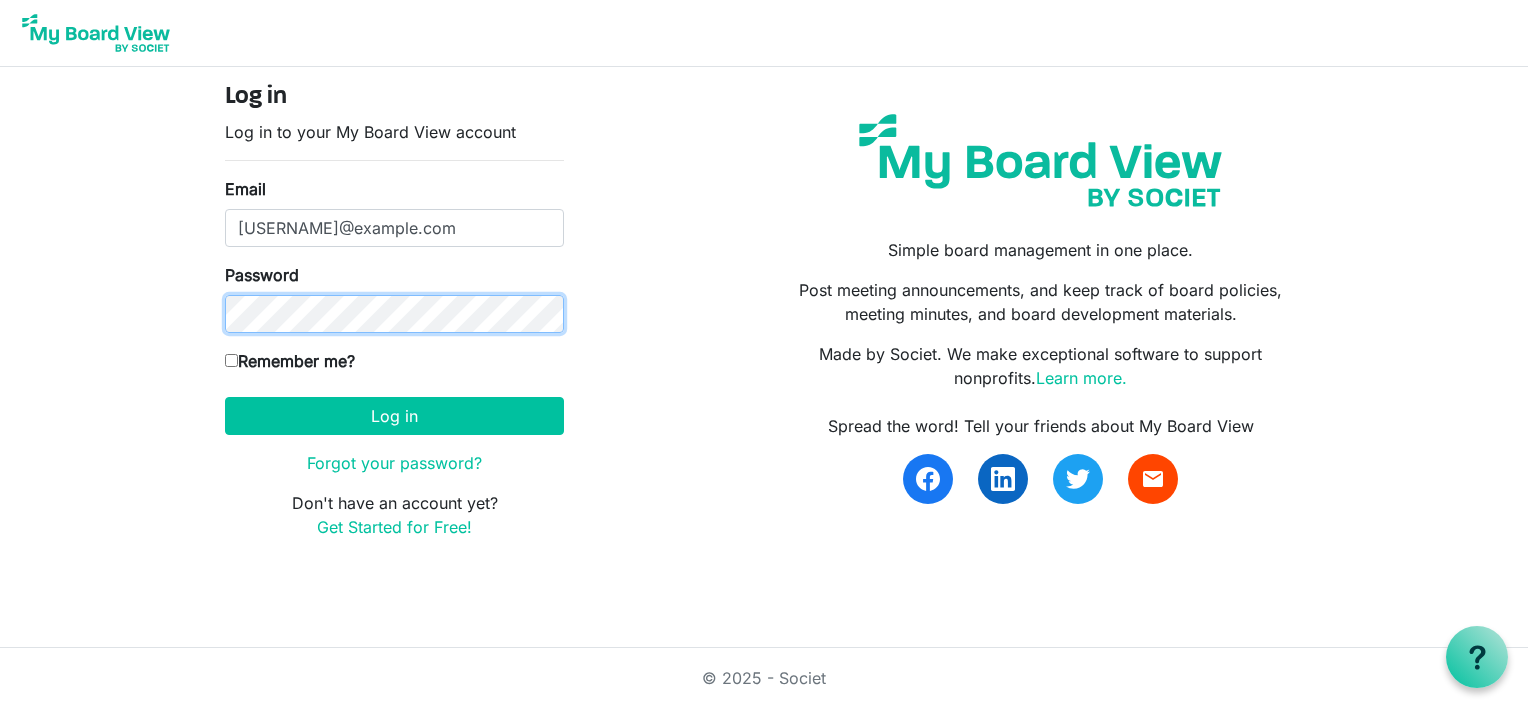 click on "Log in" at bounding box center [394, 416] 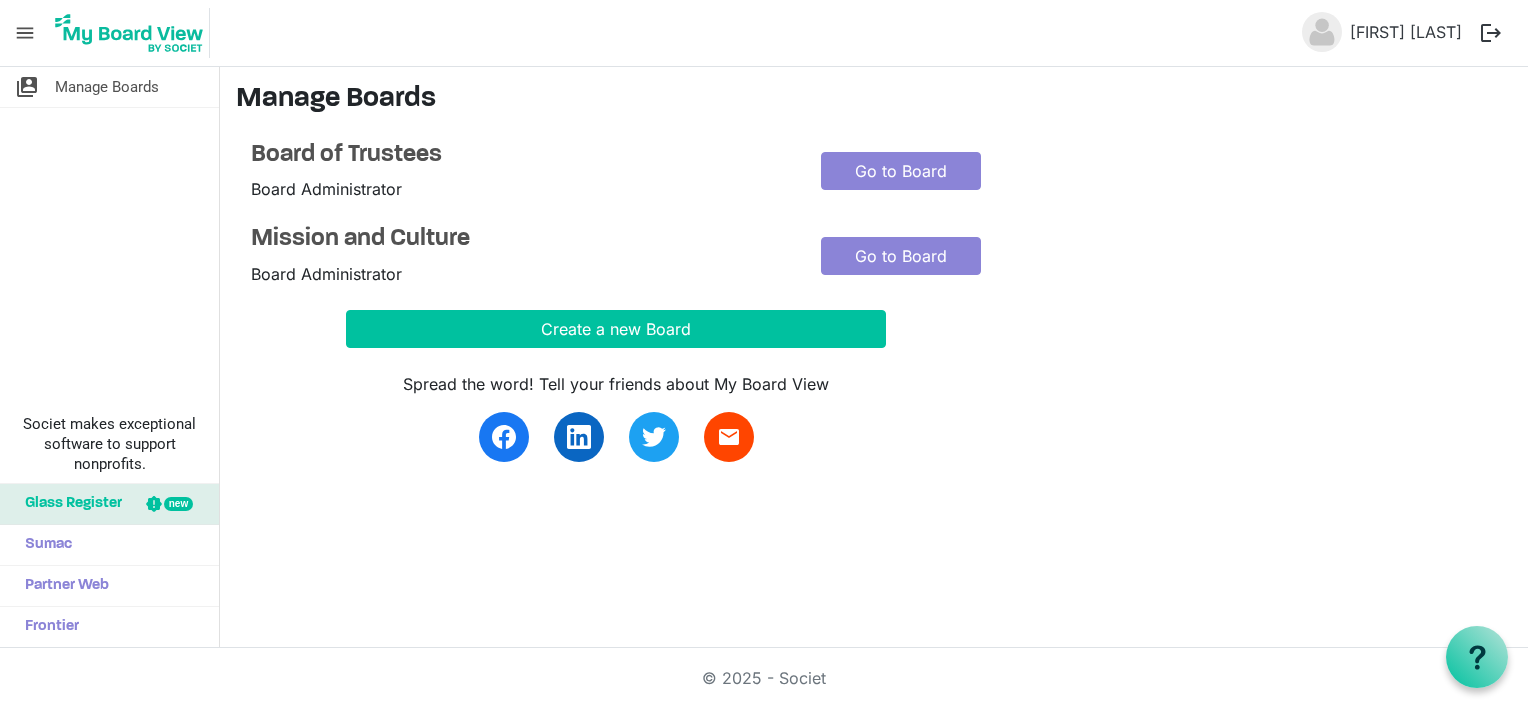 scroll, scrollTop: 0, scrollLeft: 0, axis: both 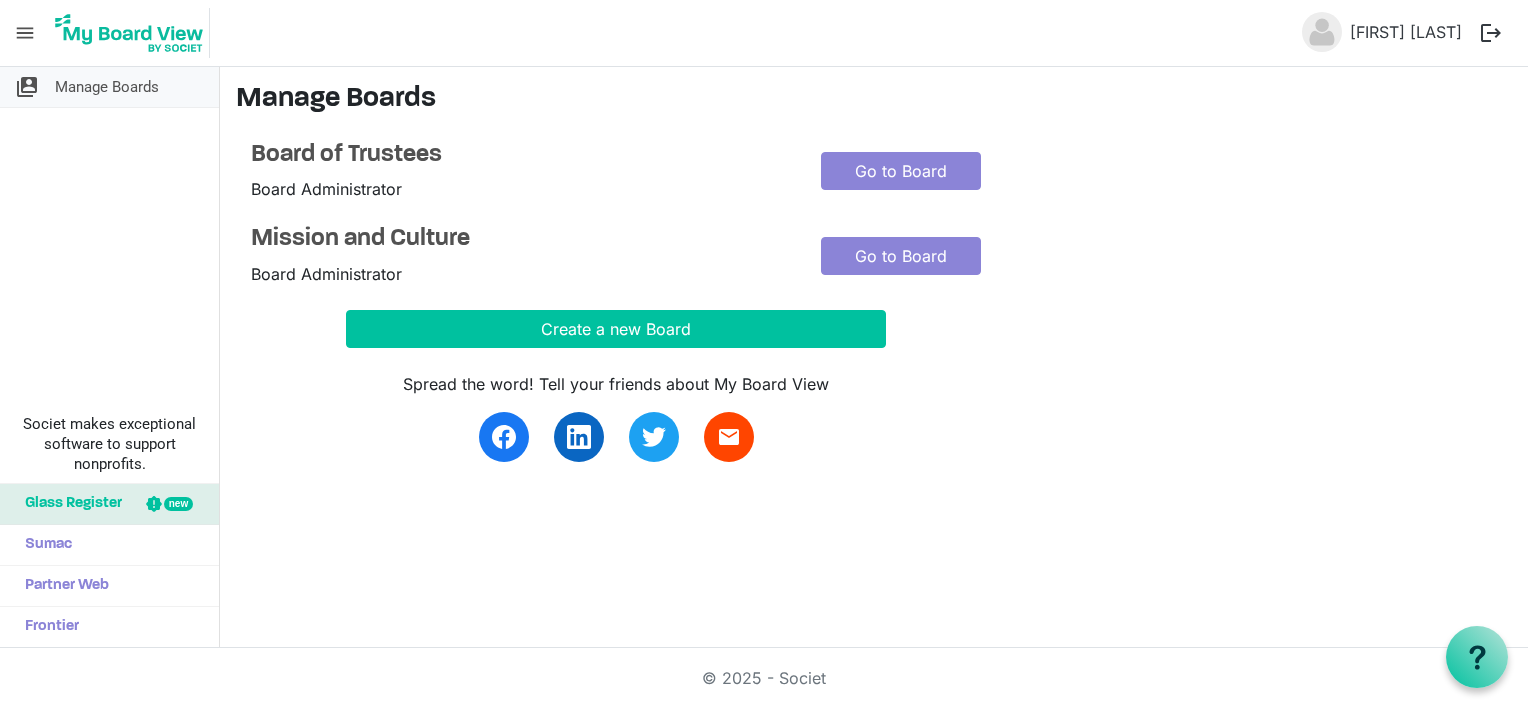 click on "Manage Boards" at bounding box center [107, 87] 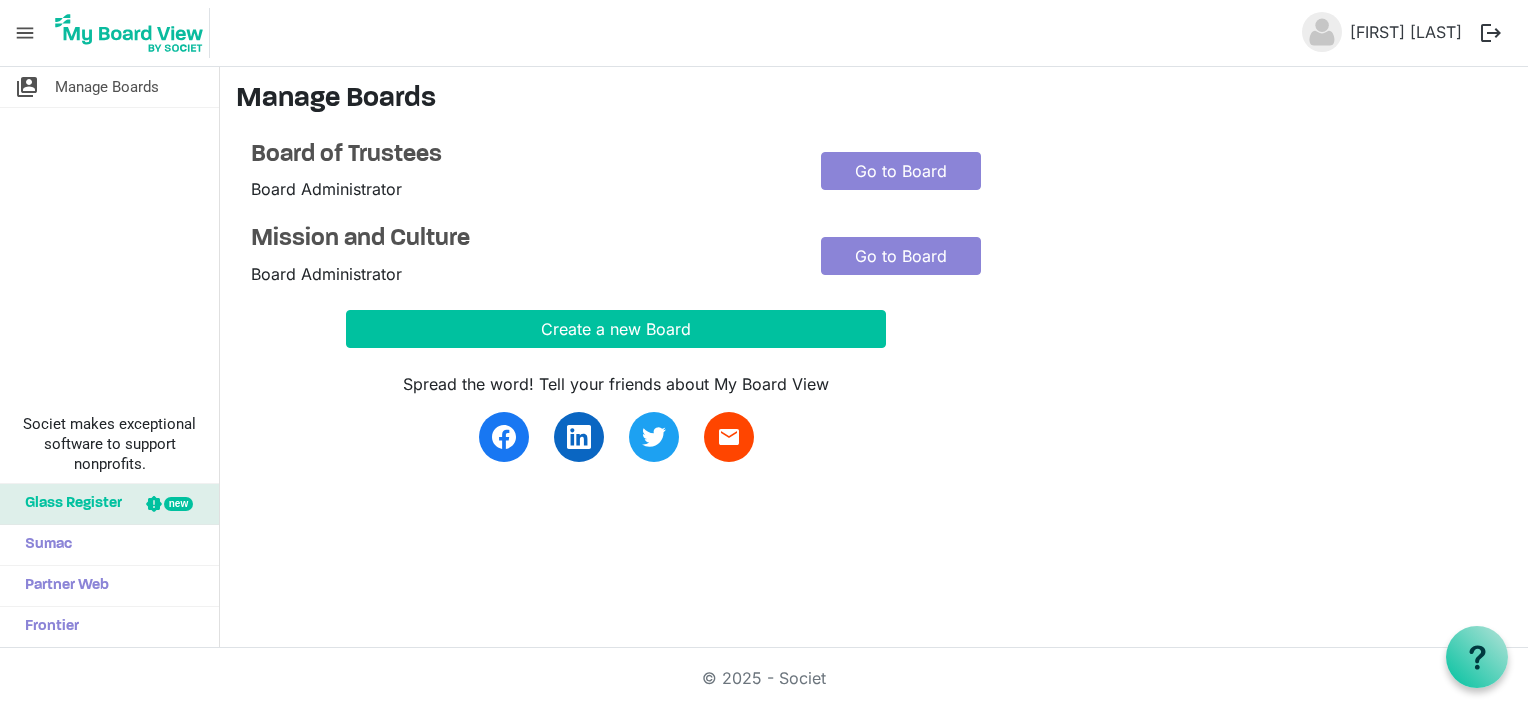 scroll, scrollTop: 0, scrollLeft: 0, axis: both 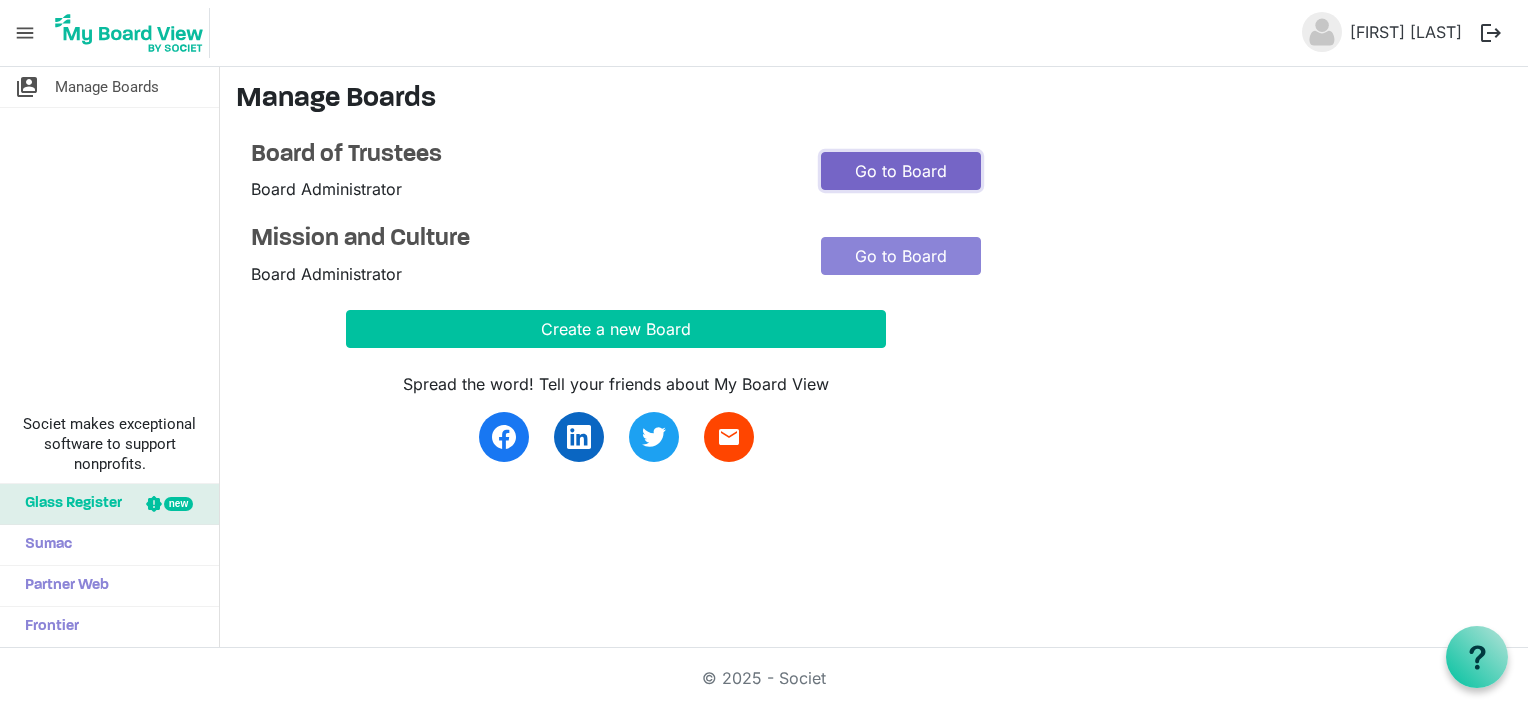 click on "Go to Board" at bounding box center [901, 171] 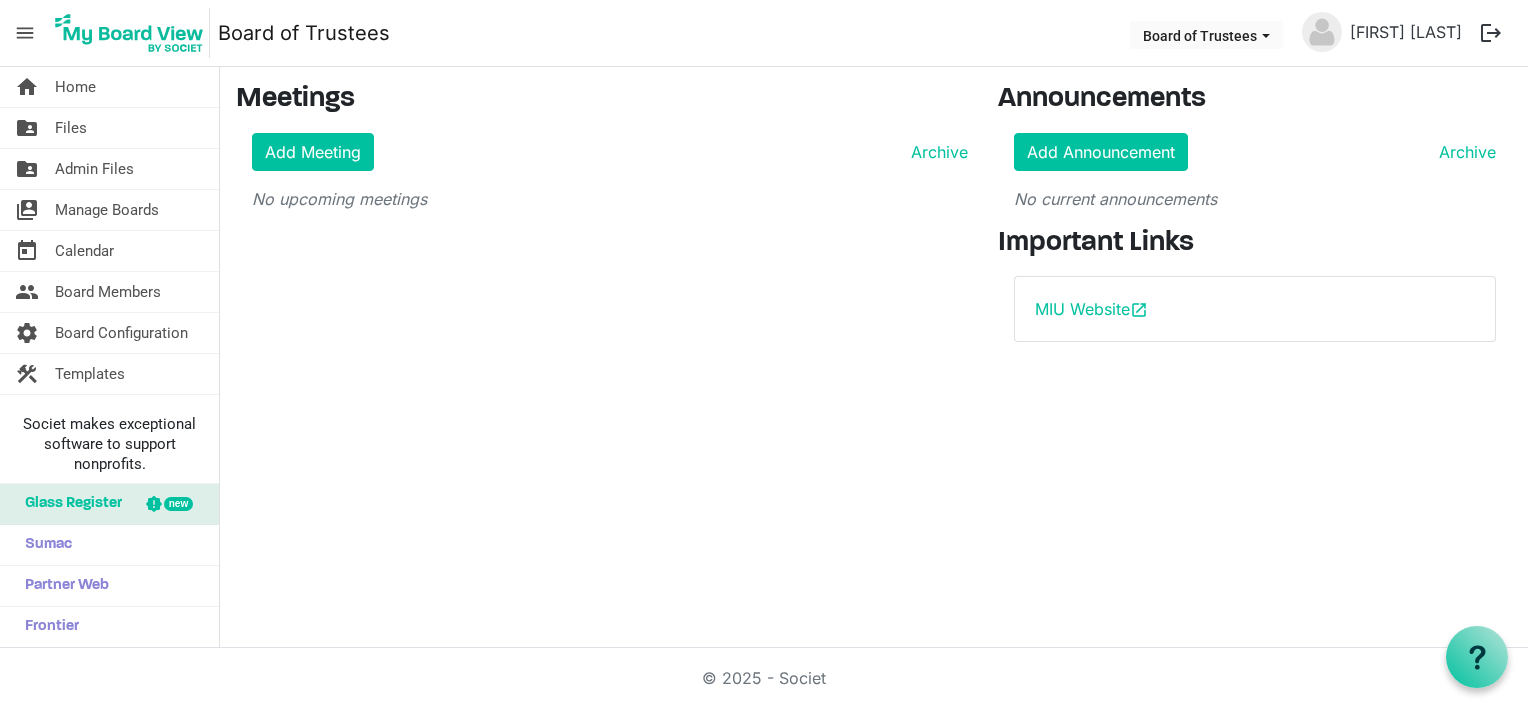 scroll, scrollTop: 0, scrollLeft: 0, axis: both 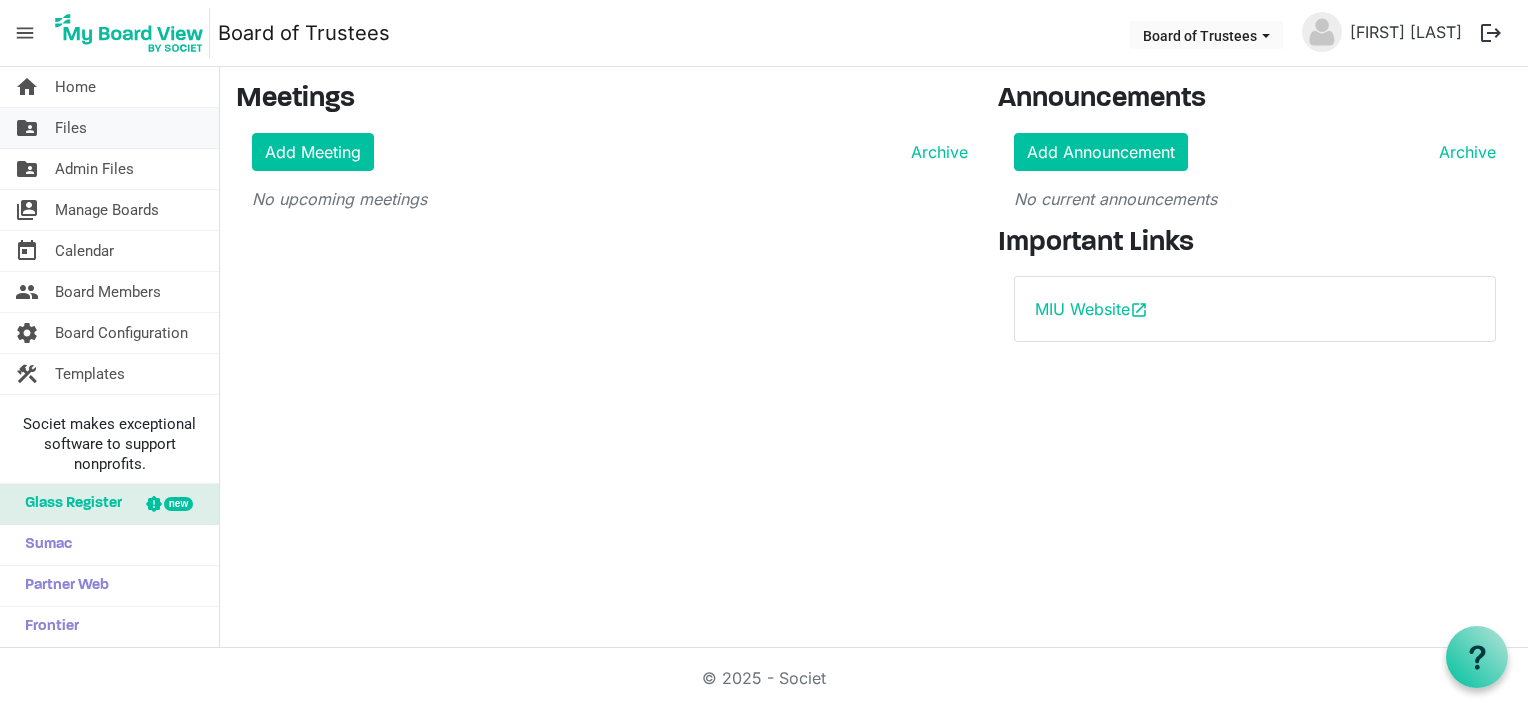 click on "Files" at bounding box center [71, 128] 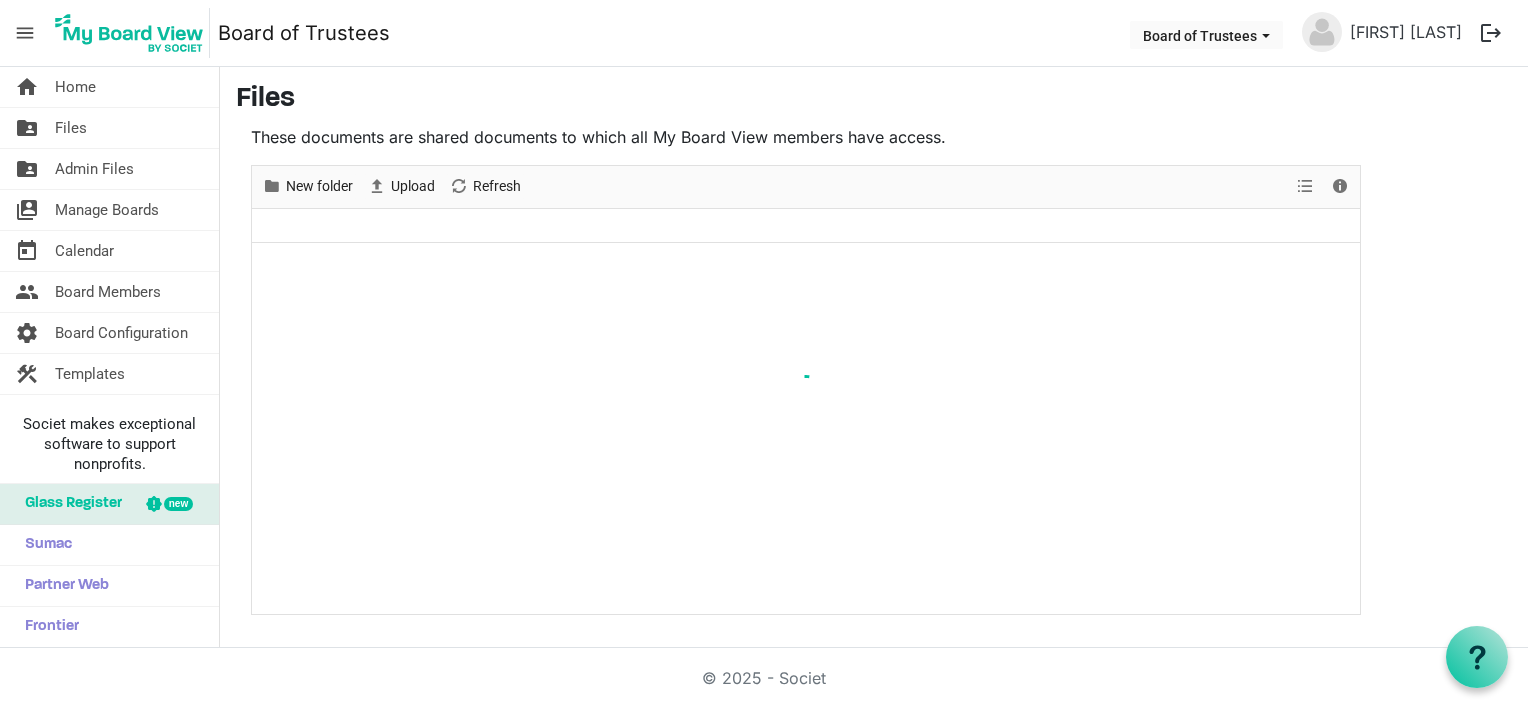 scroll, scrollTop: 0, scrollLeft: 0, axis: both 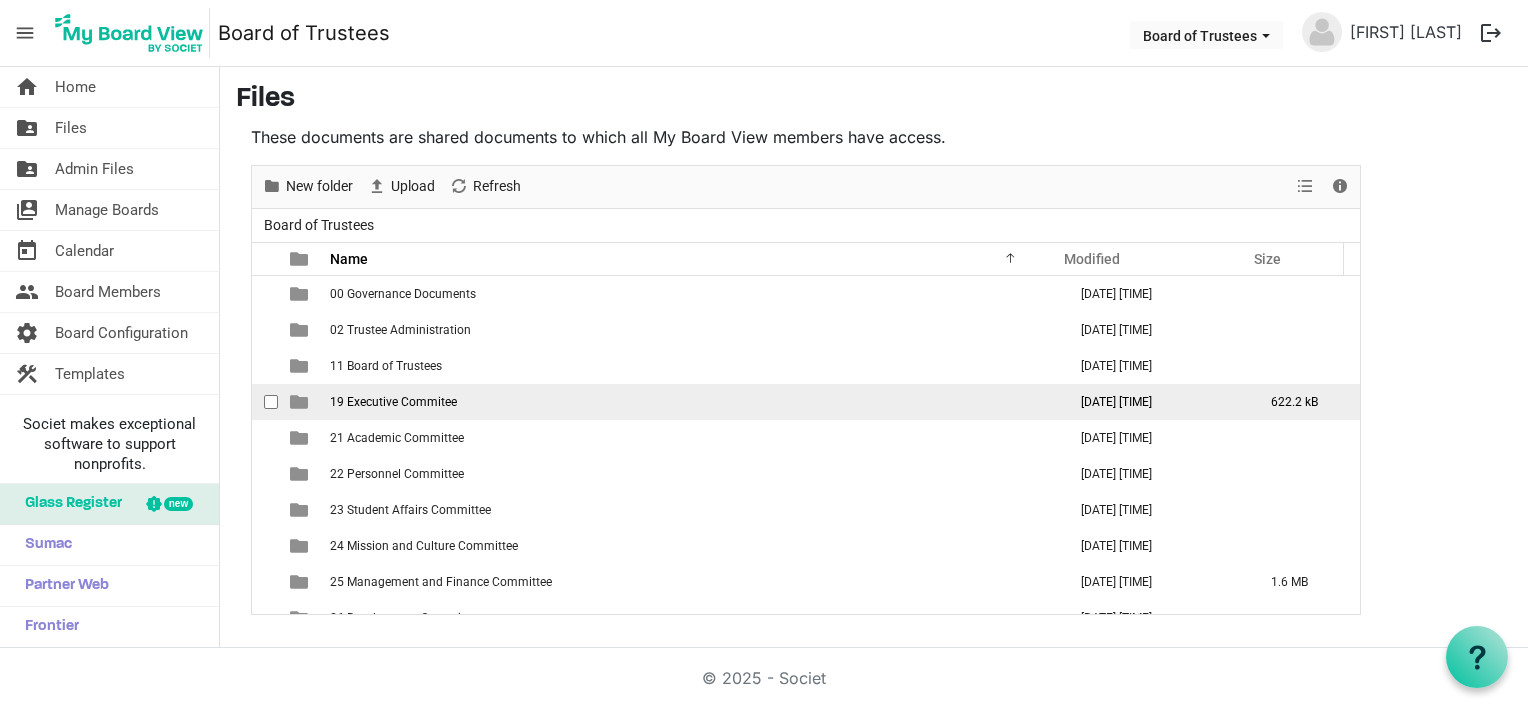 click on "19 Executive Commitee" at bounding box center (393, 402) 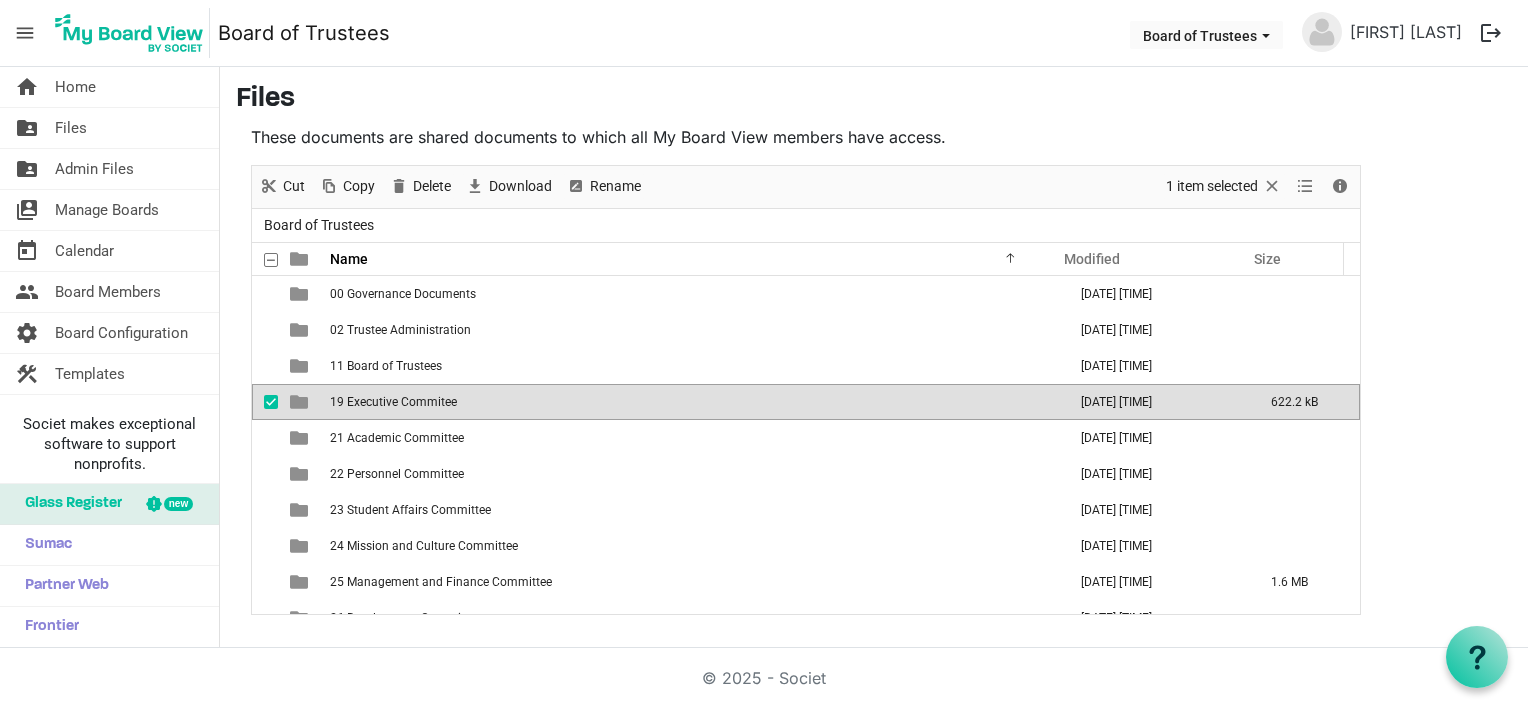 click on "19 Executive Commitee" at bounding box center (393, 402) 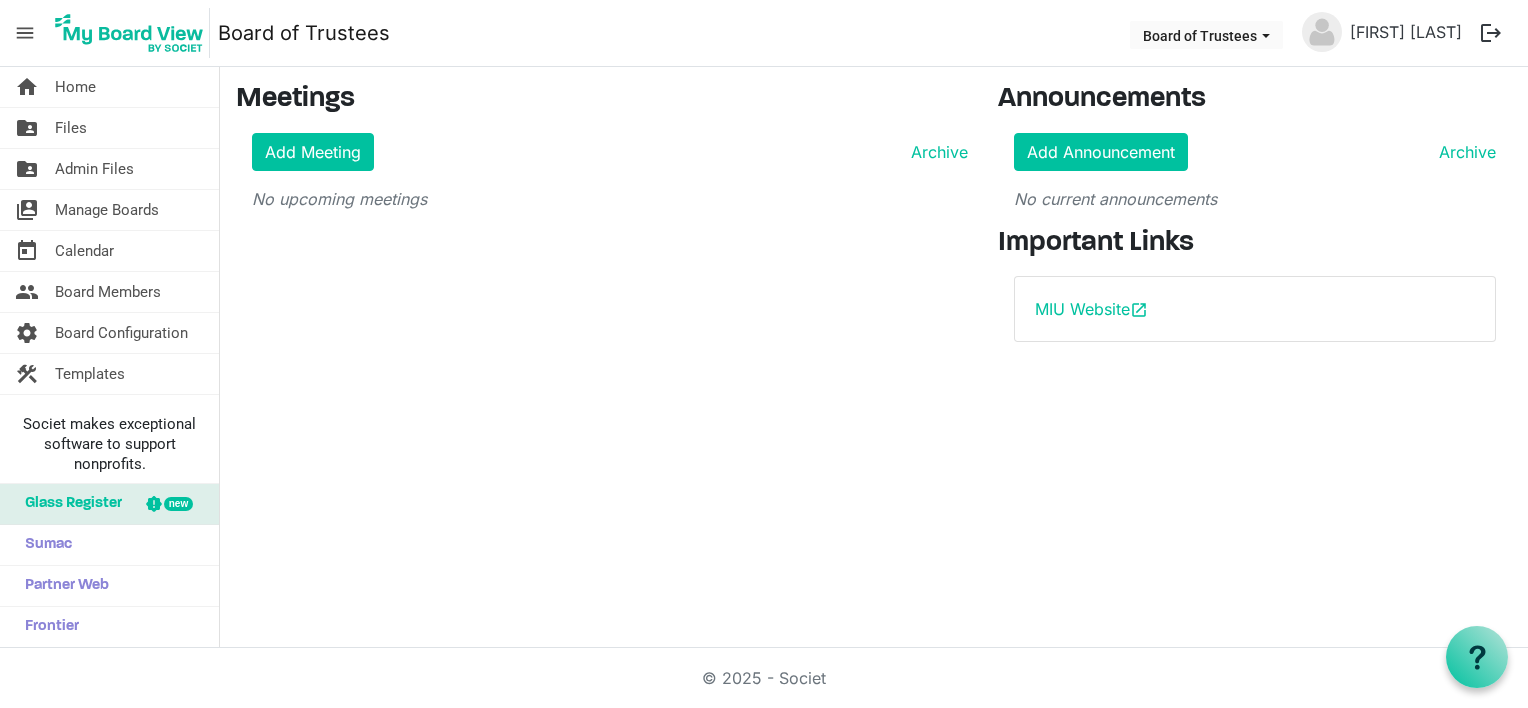 scroll, scrollTop: 0, scrollLeft: 0, axis: both 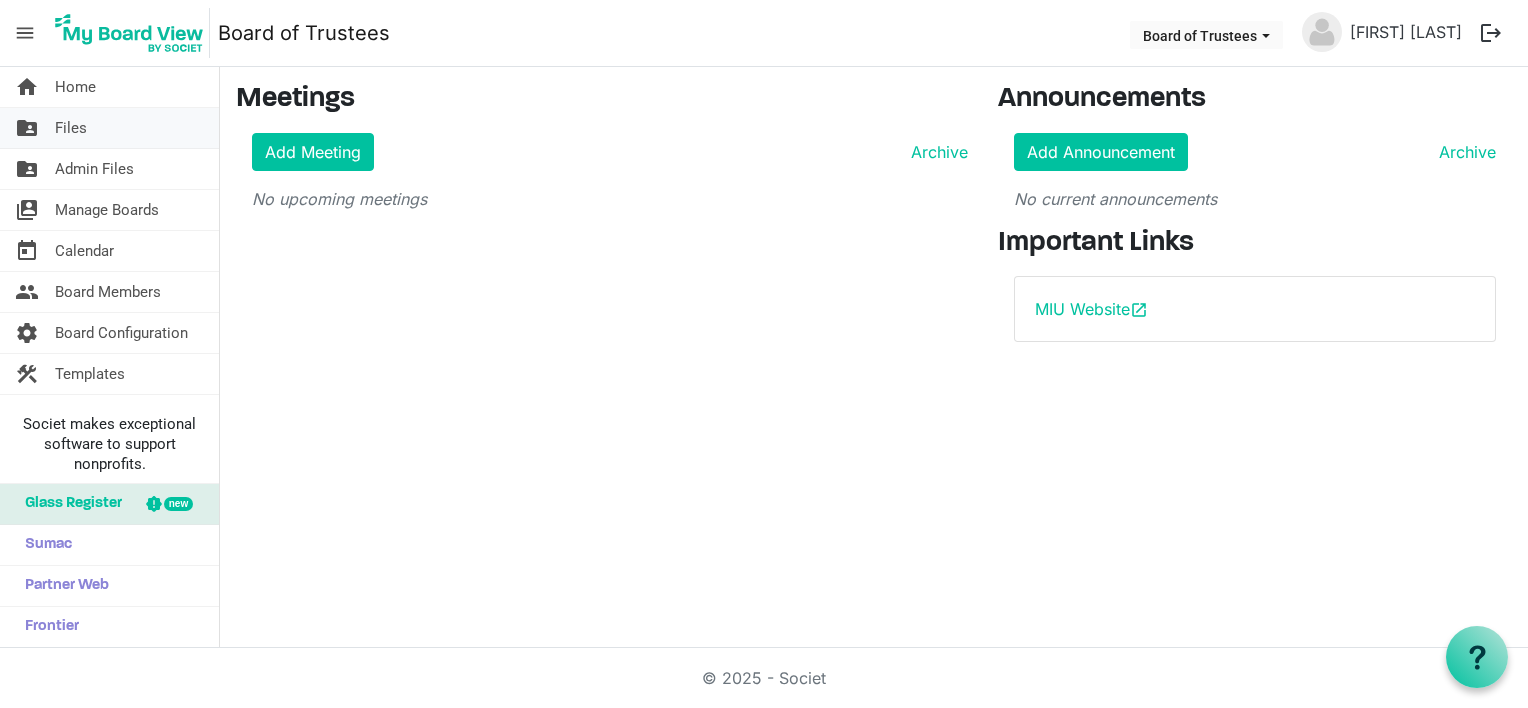 click on "Files" at bounding box center (71, 128) 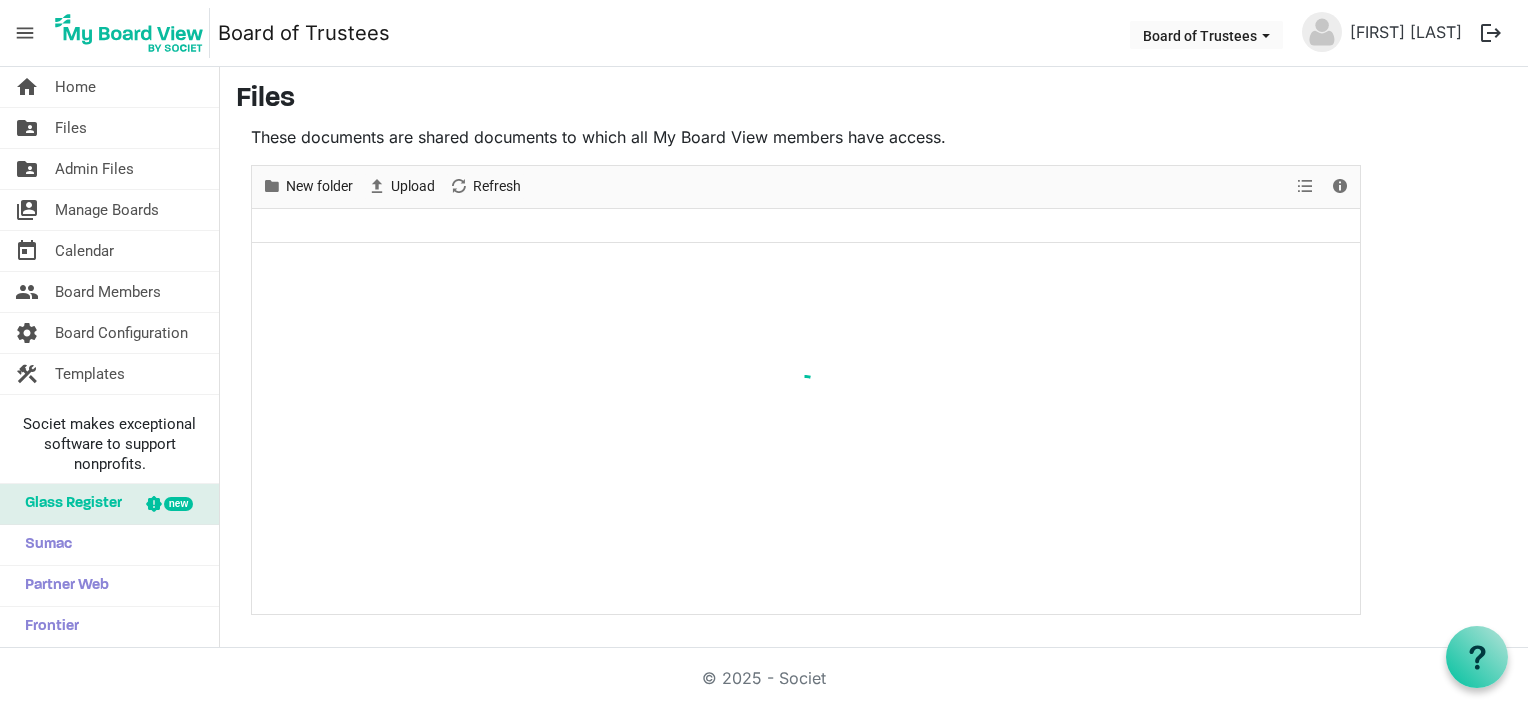 scroll, scrollTop: 0, scrollLeft: 0, axis: both 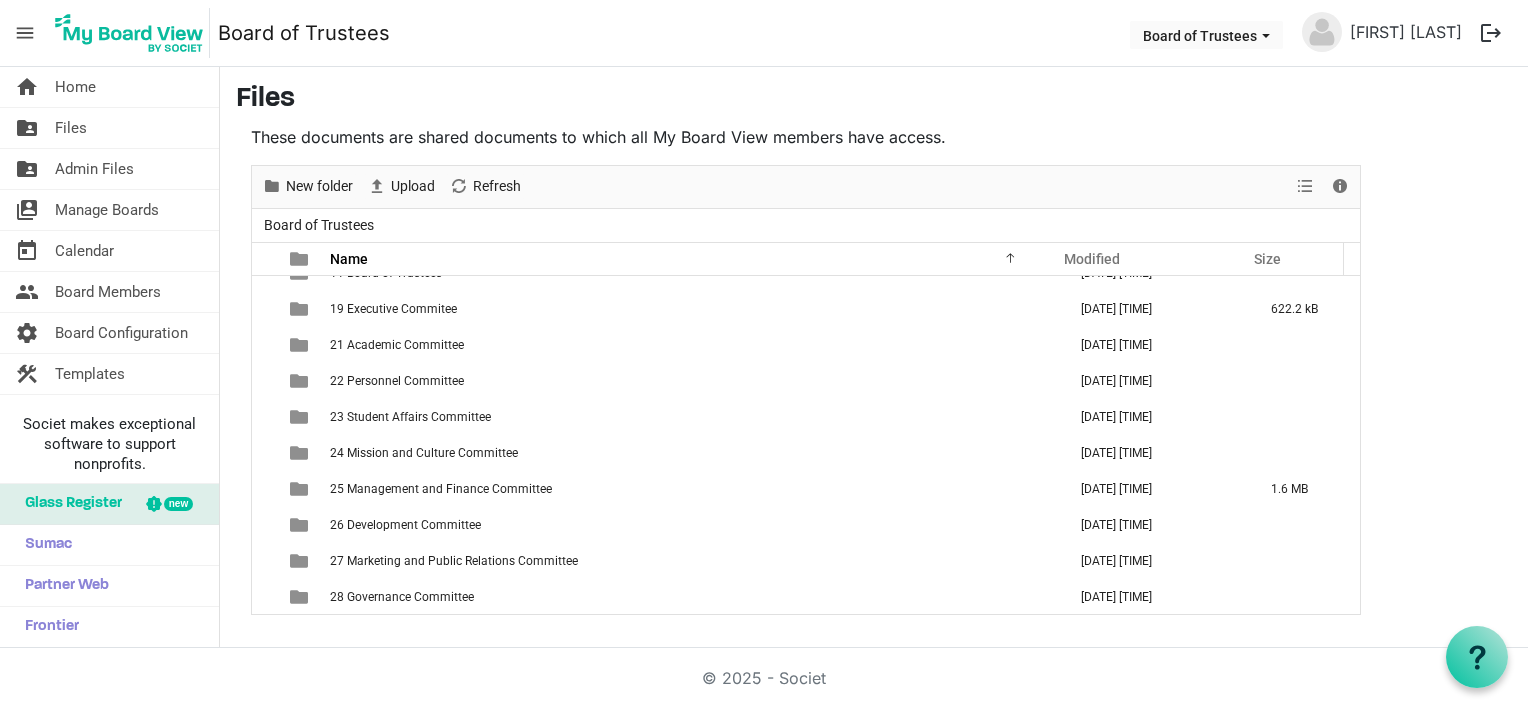 click on "© 2025 - Societ" at bounding box center (764, 678) 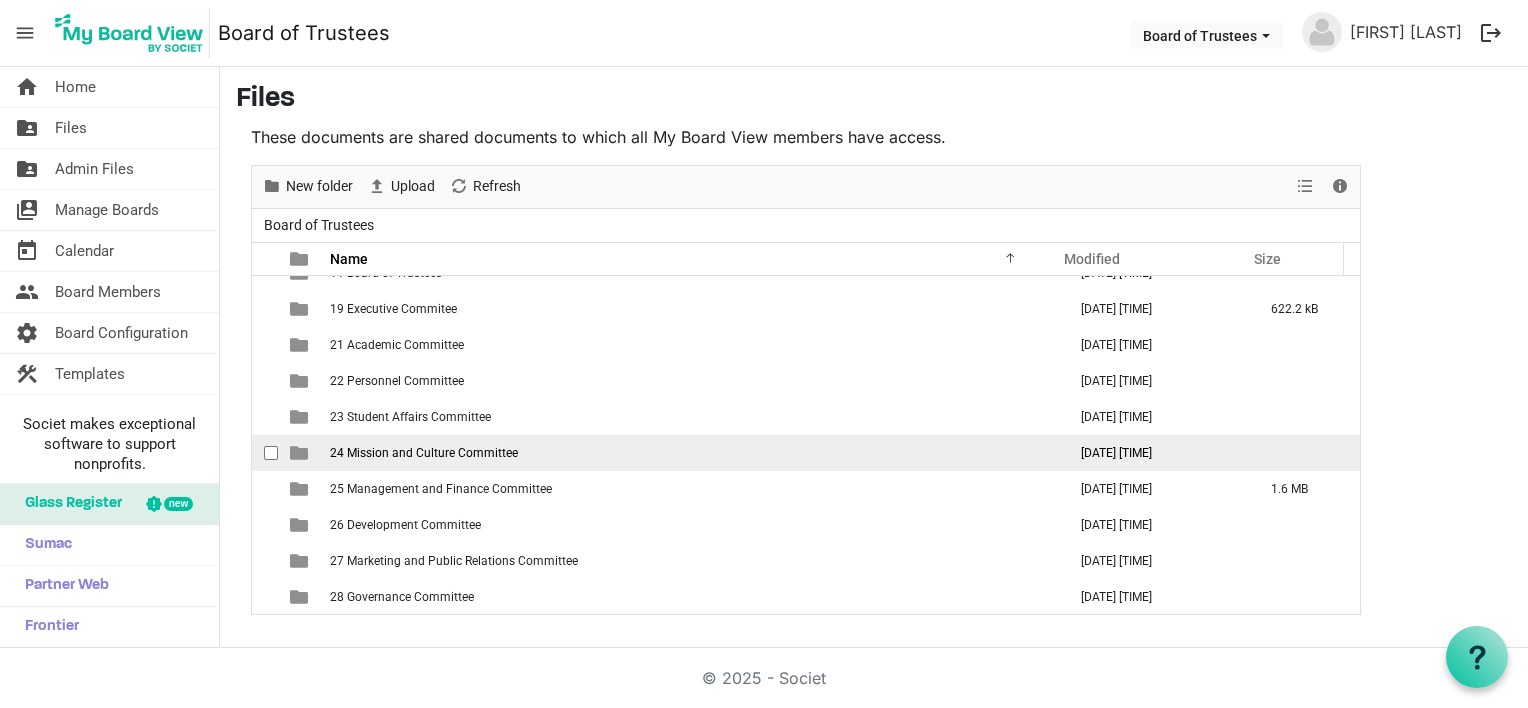 scroll, scrollTop: 0, scrollLeft: 0, axis: both 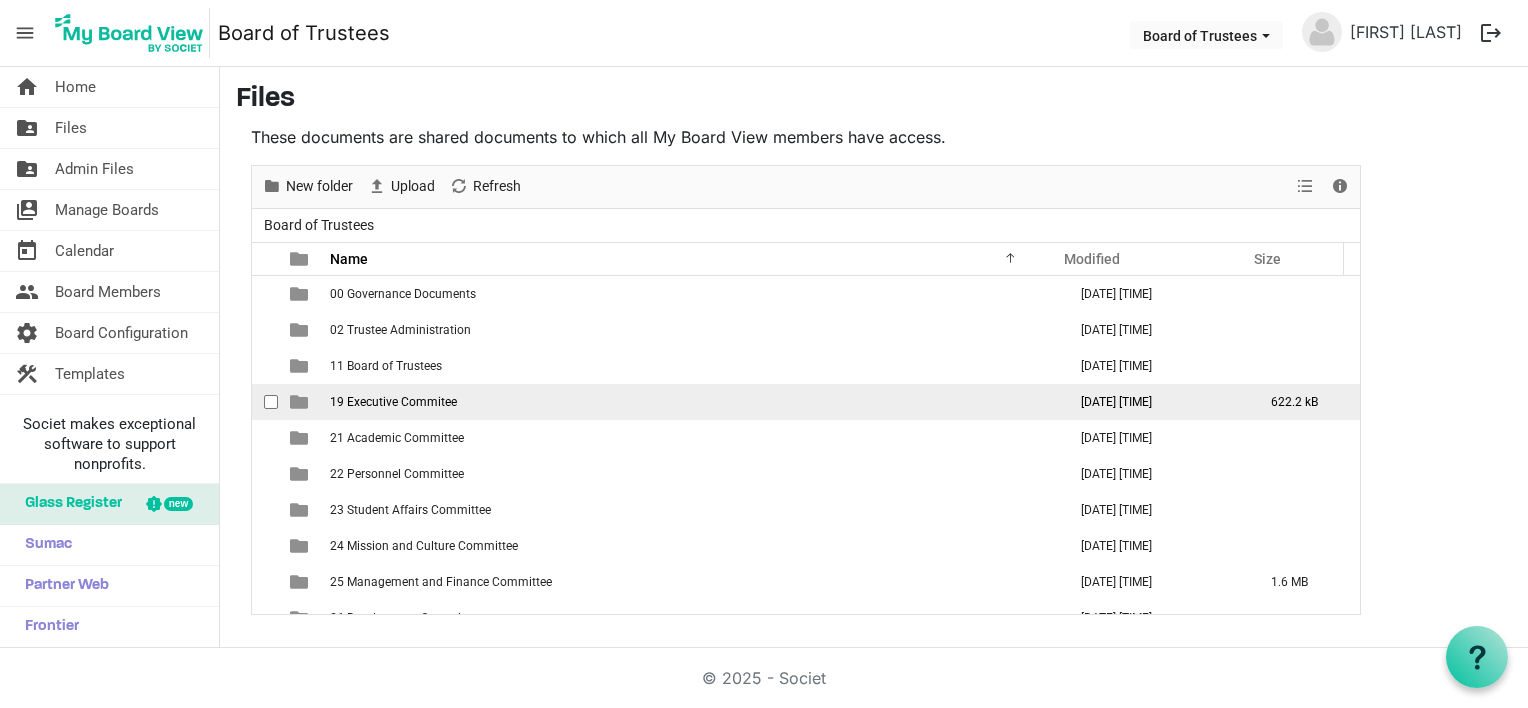 click on "19 Executive Commitee" at bounding box center [393, 402] 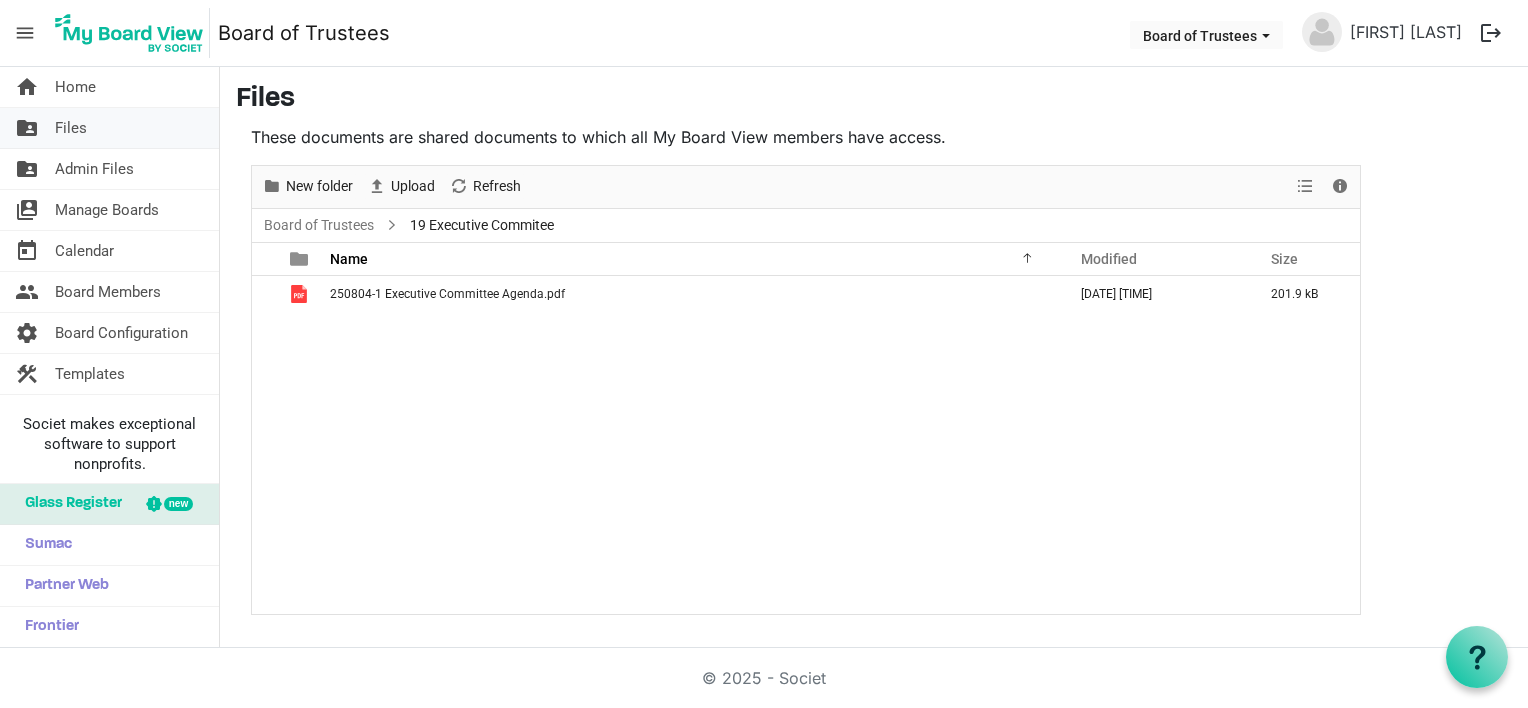 click on "Files" at bounding box center [71, 128] 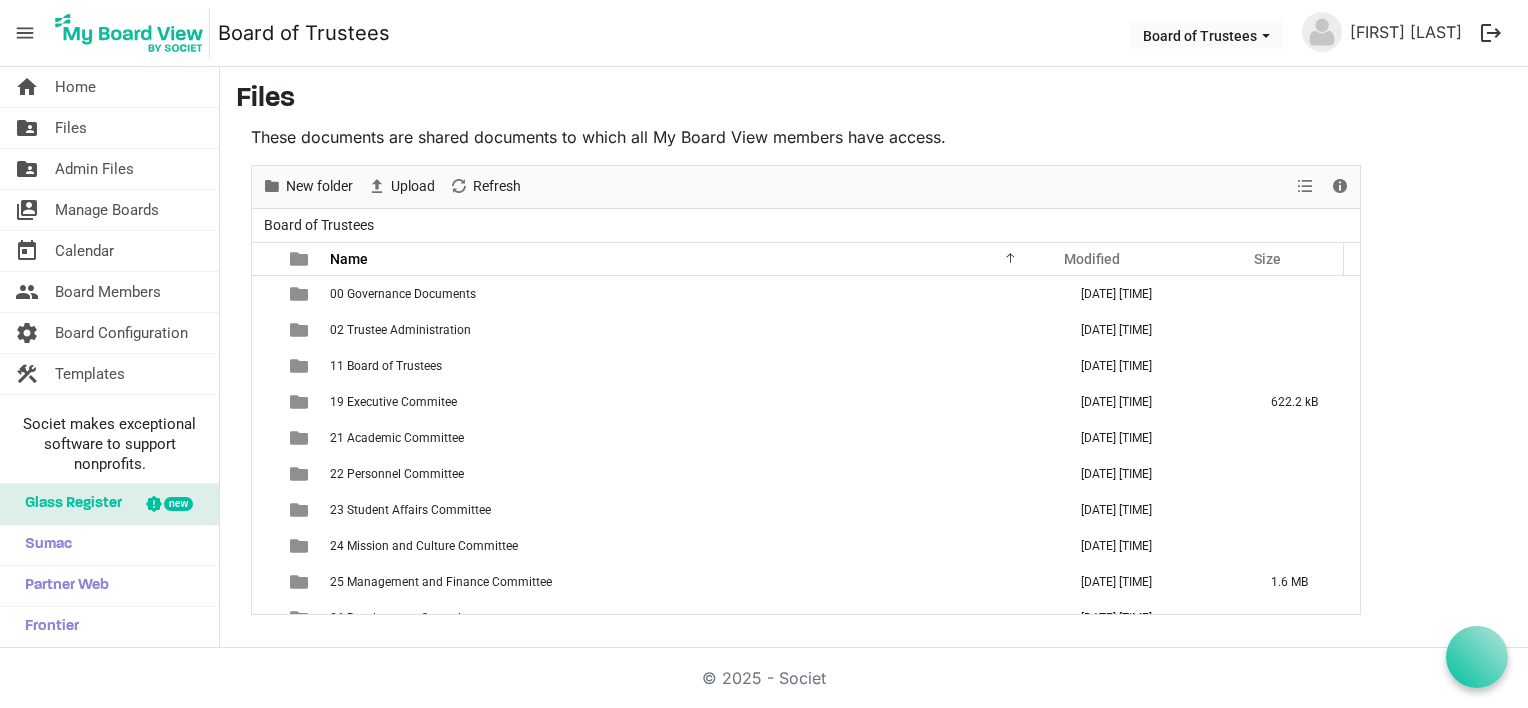 scroll, scrollTop: 0, scrollLeft: 0, axis: both 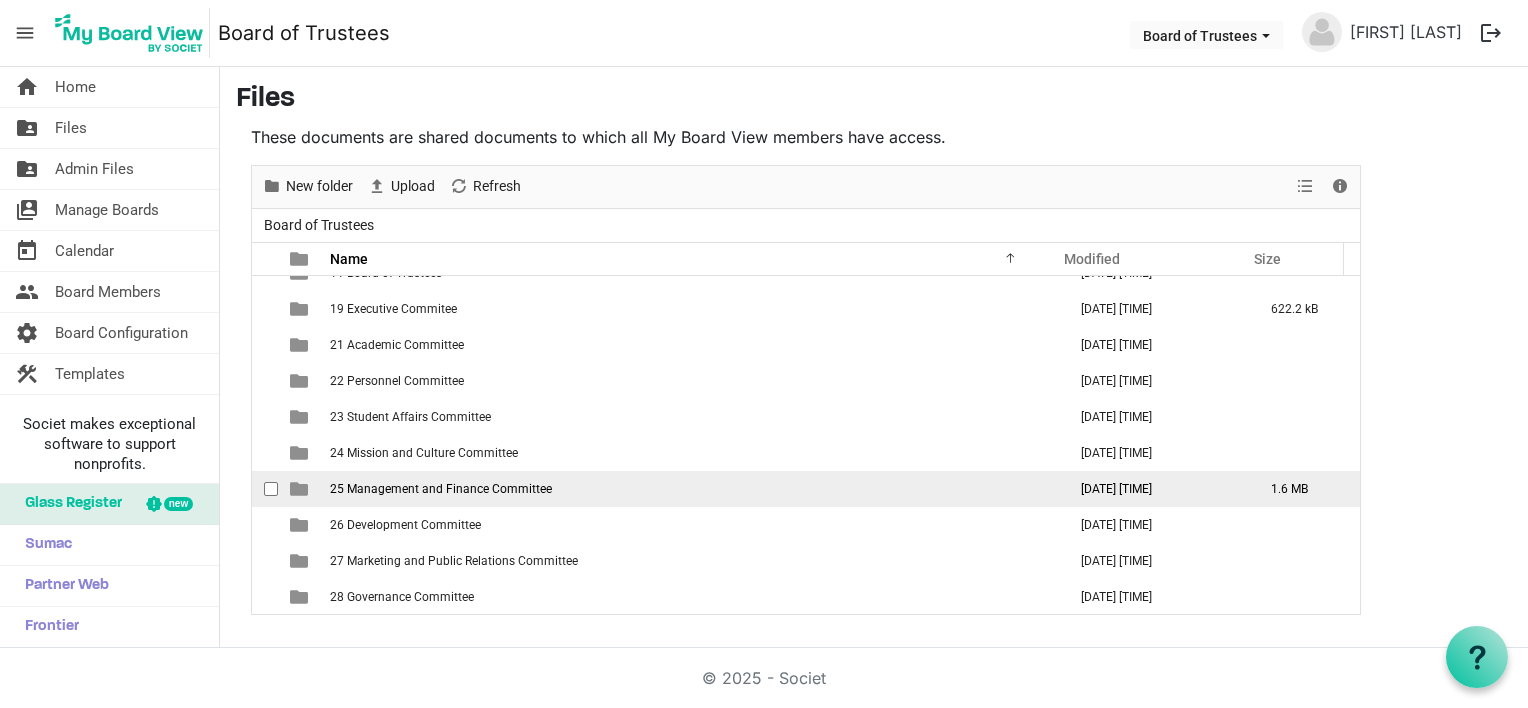 click on "25 Management and Finance Committee" at bounding box center (441, 489) 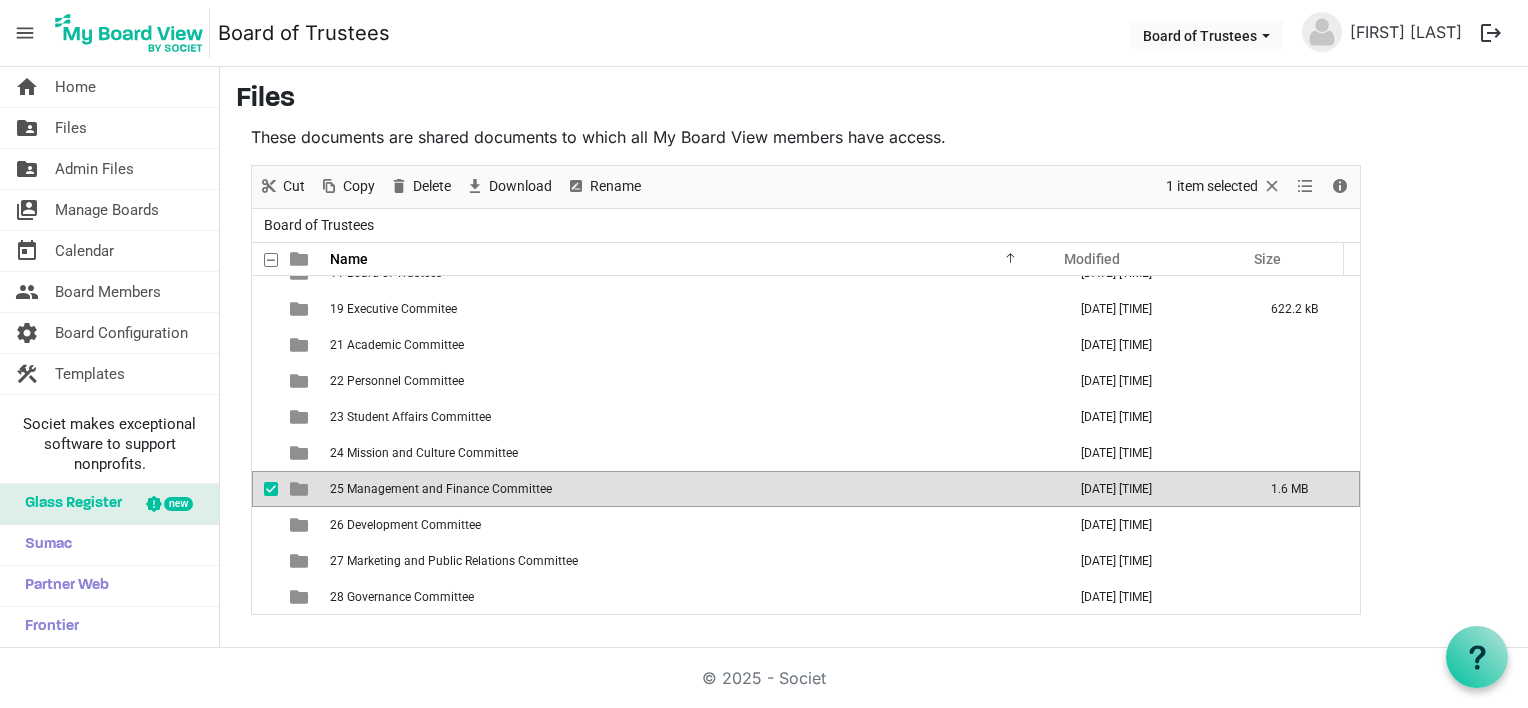 click on "25 Management and Finance Committee" at bounding box center (441, 489) 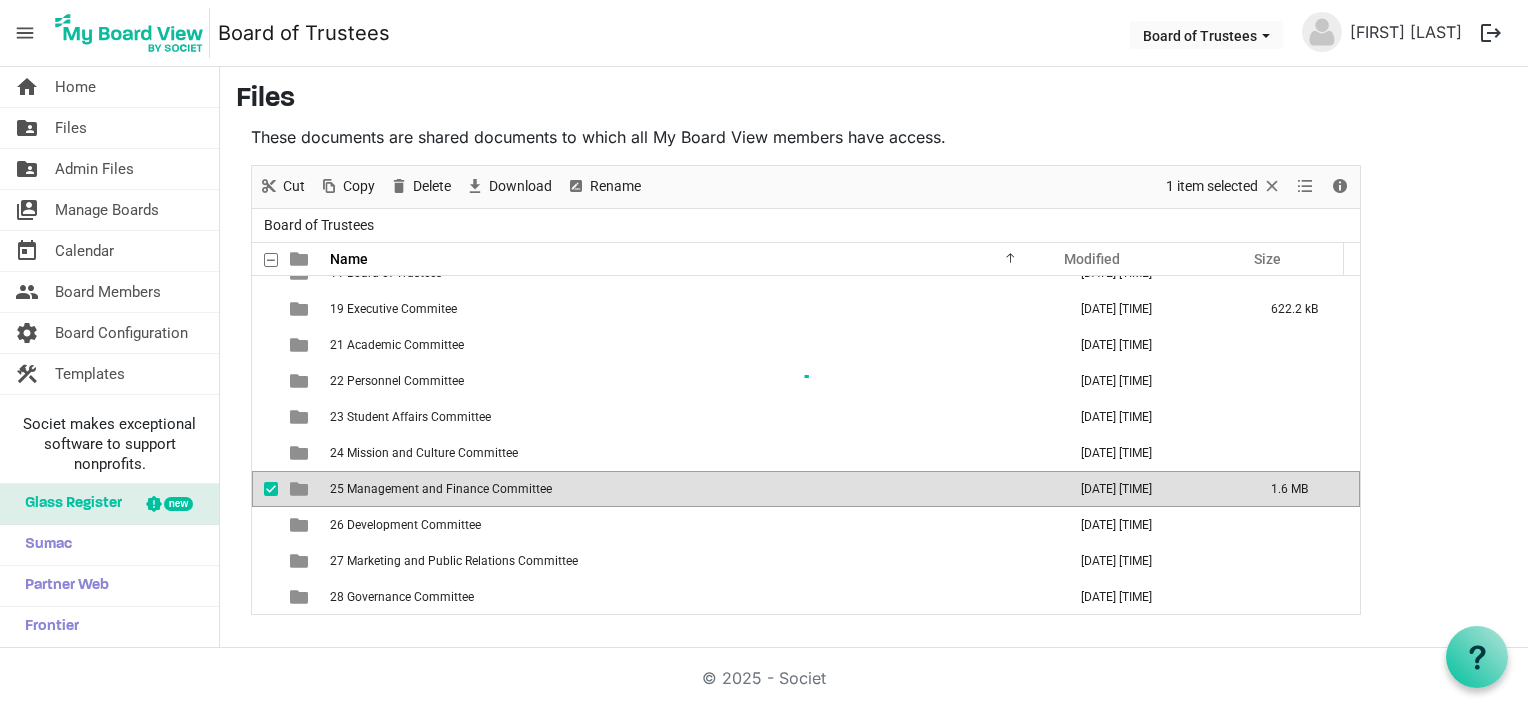scroll, scrollTop: 0, scrollLeft: 0, axis: both 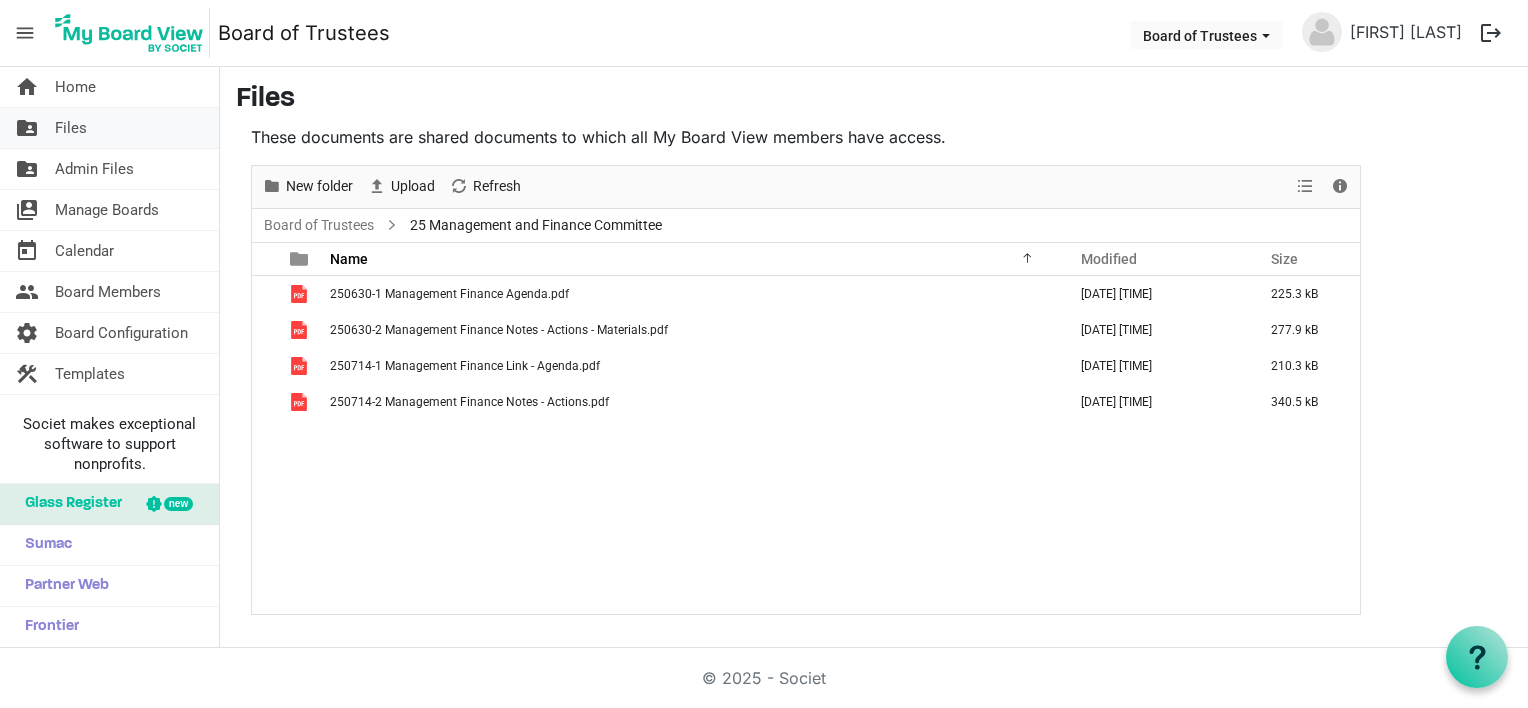 click on "Files" at bounding box center [71, 128] 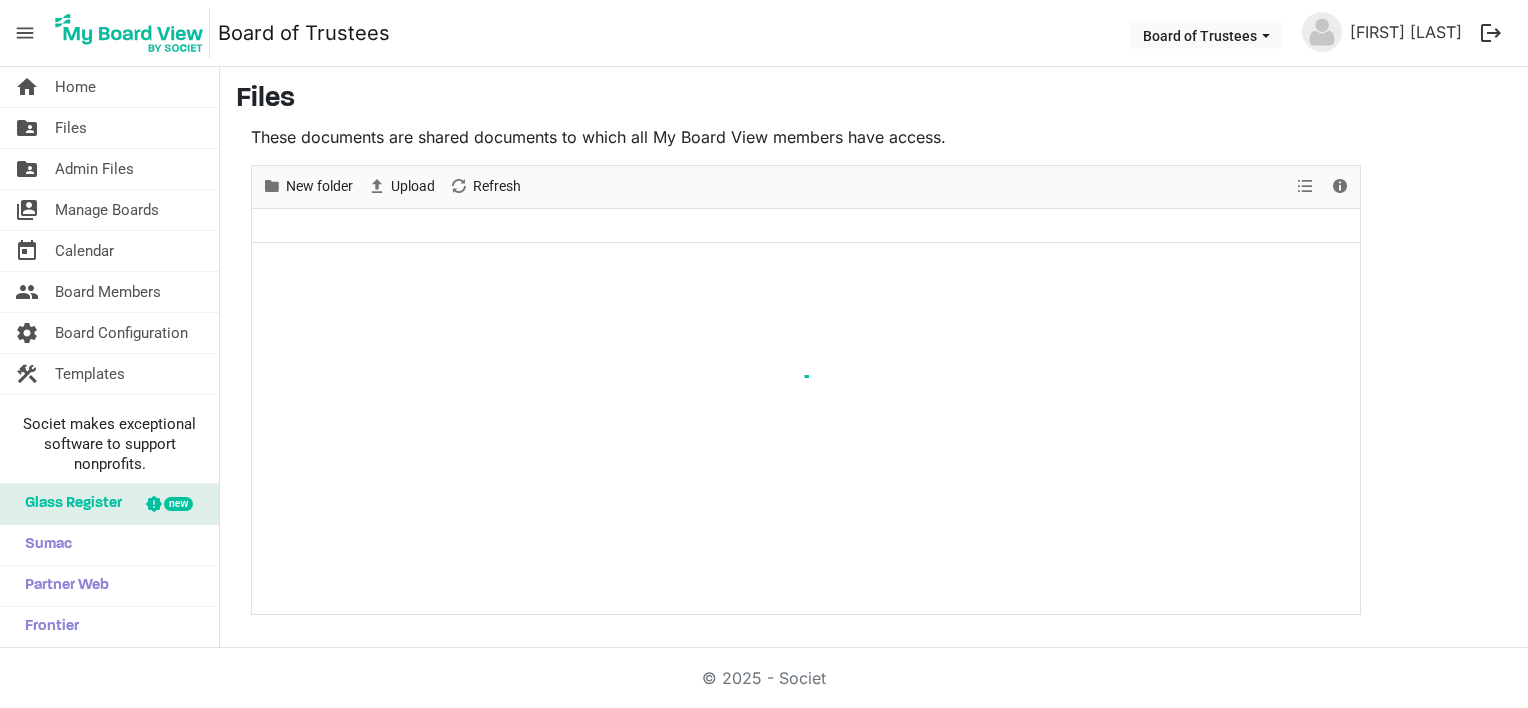 scroll, scrollTop: 0, scrollLeft: 0, axis: both 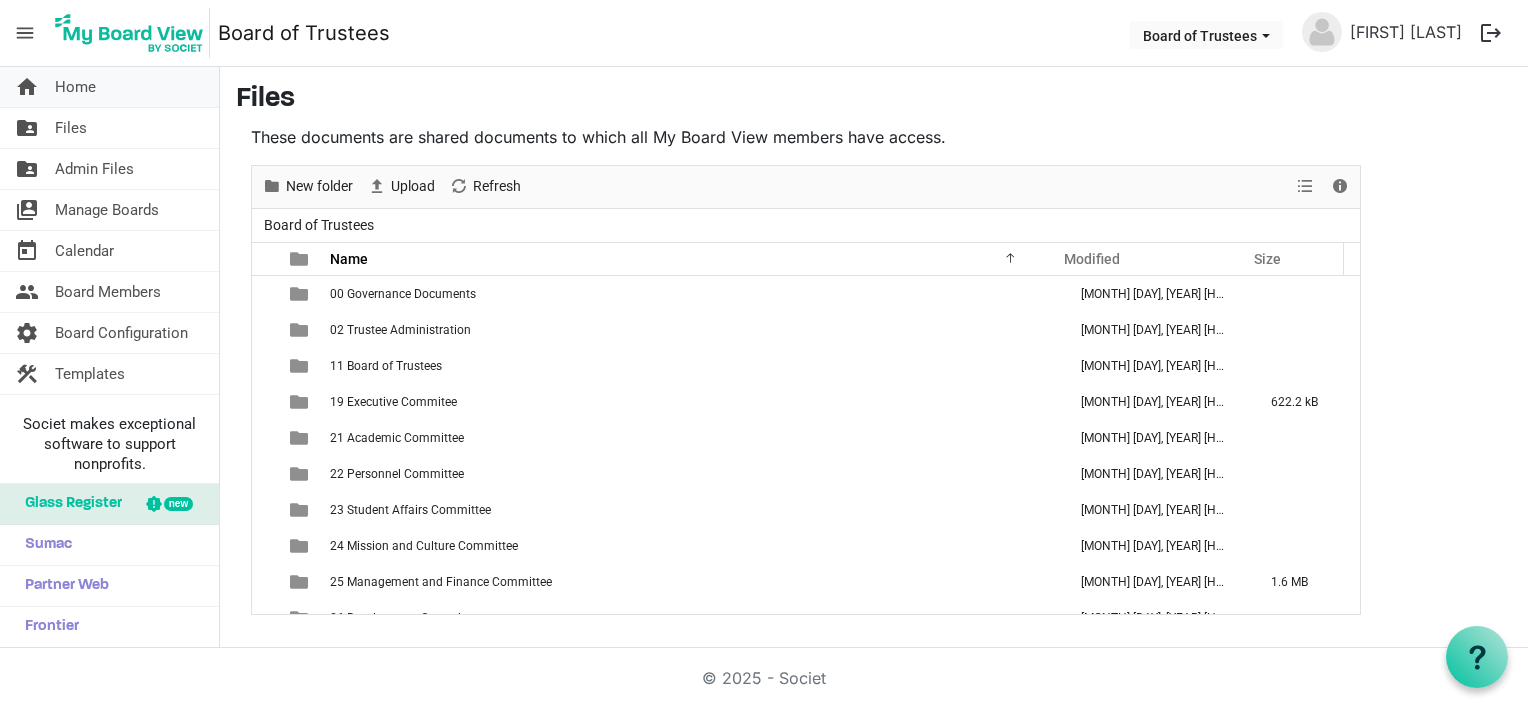 click on "Home" at bounding box center [75, 87] 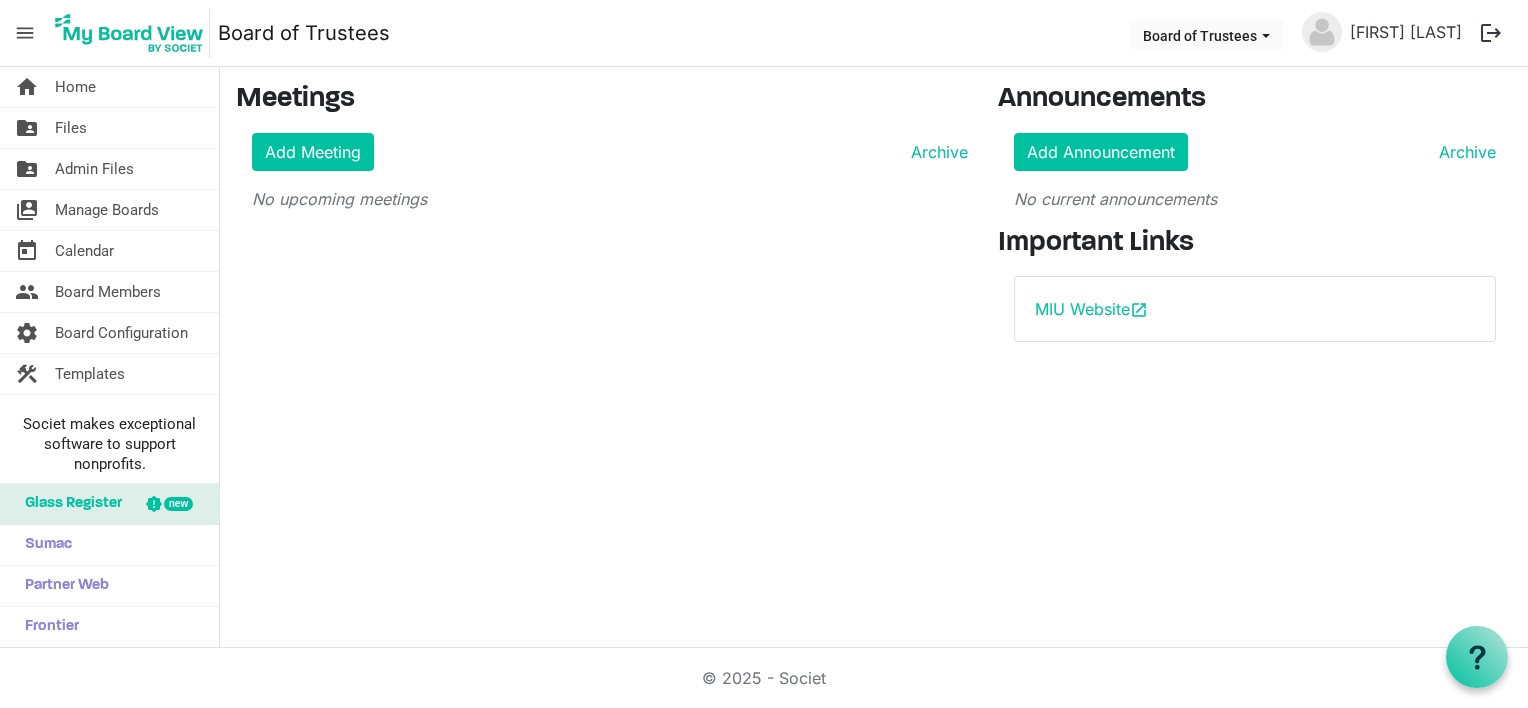 scroll, scrollTop: 0, scrollLeft: 0, axis: both 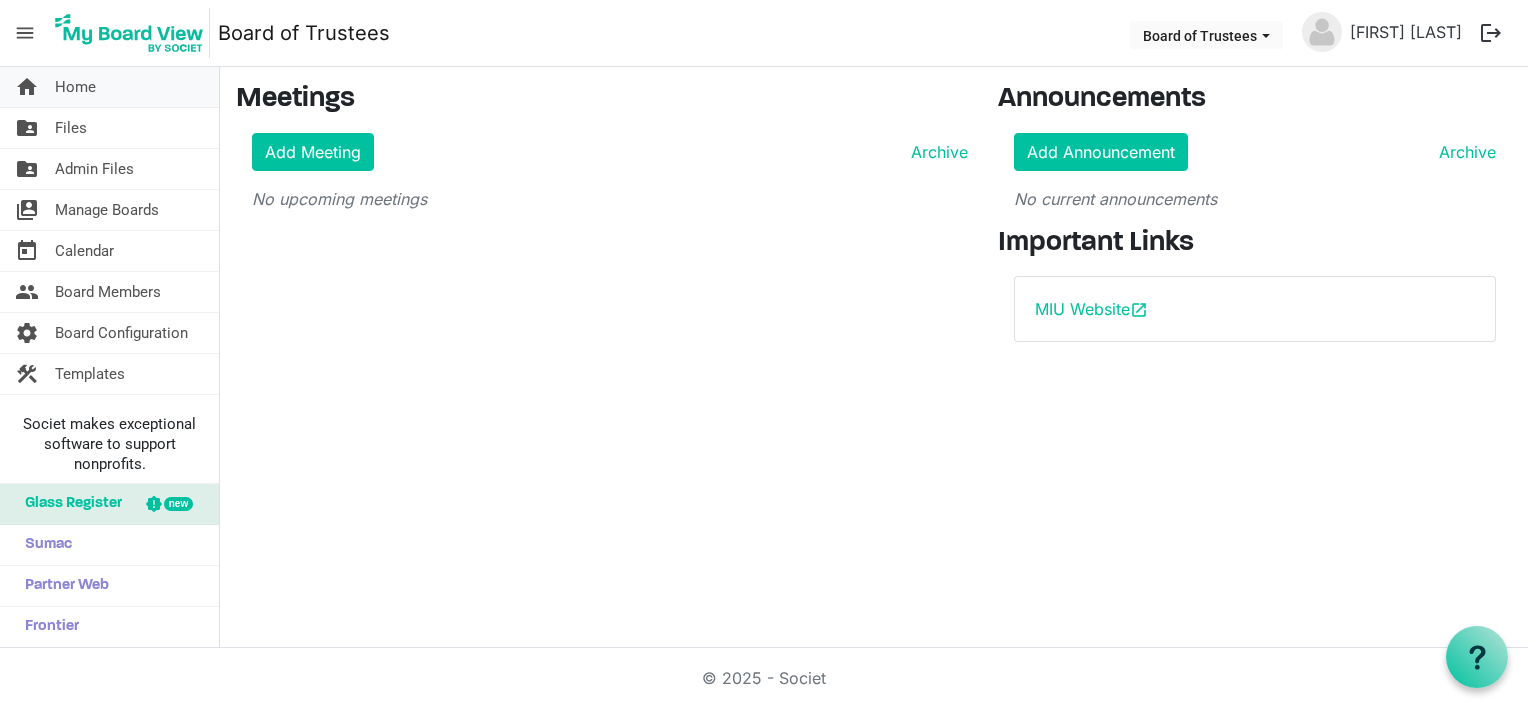 click on "Home" at bounding box center (75, 87) 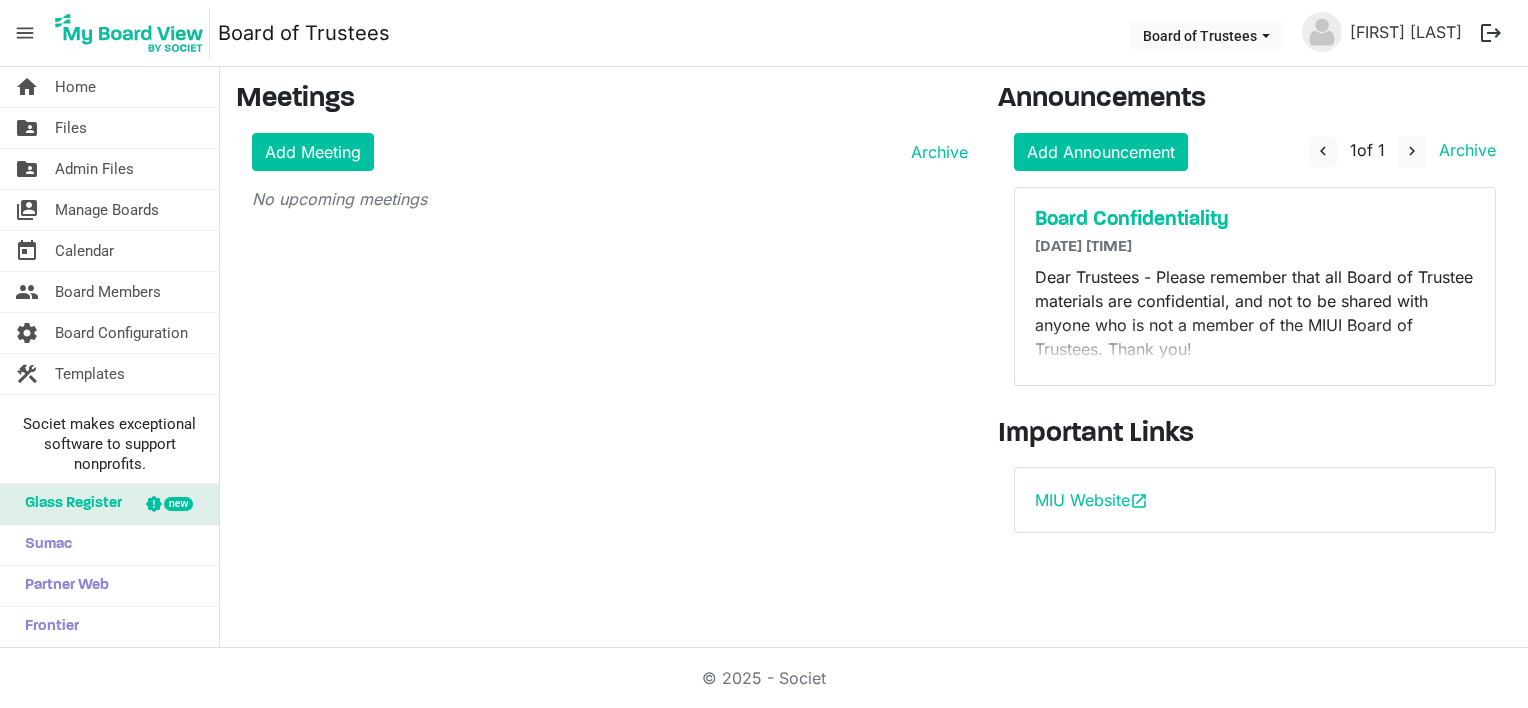scroll, scrollTop: 0, scrollLeft: 0, axis: both 